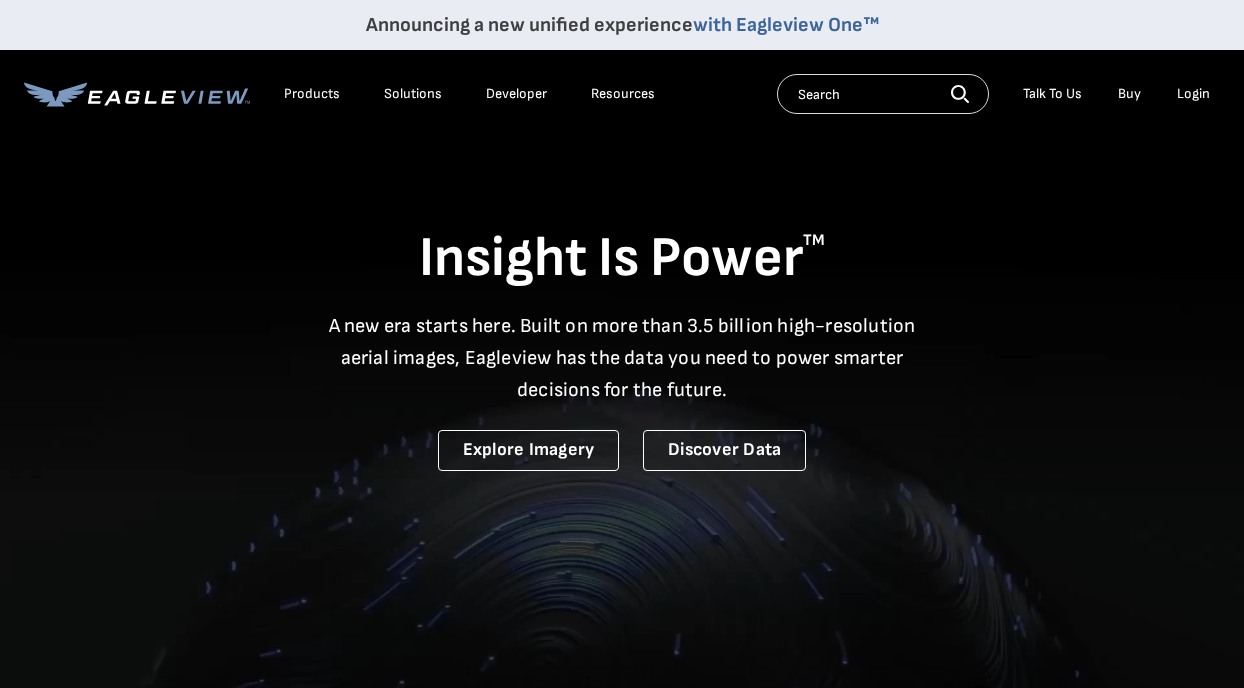scroll, scrollTop: 0, scrollLeft: 0, axis: both 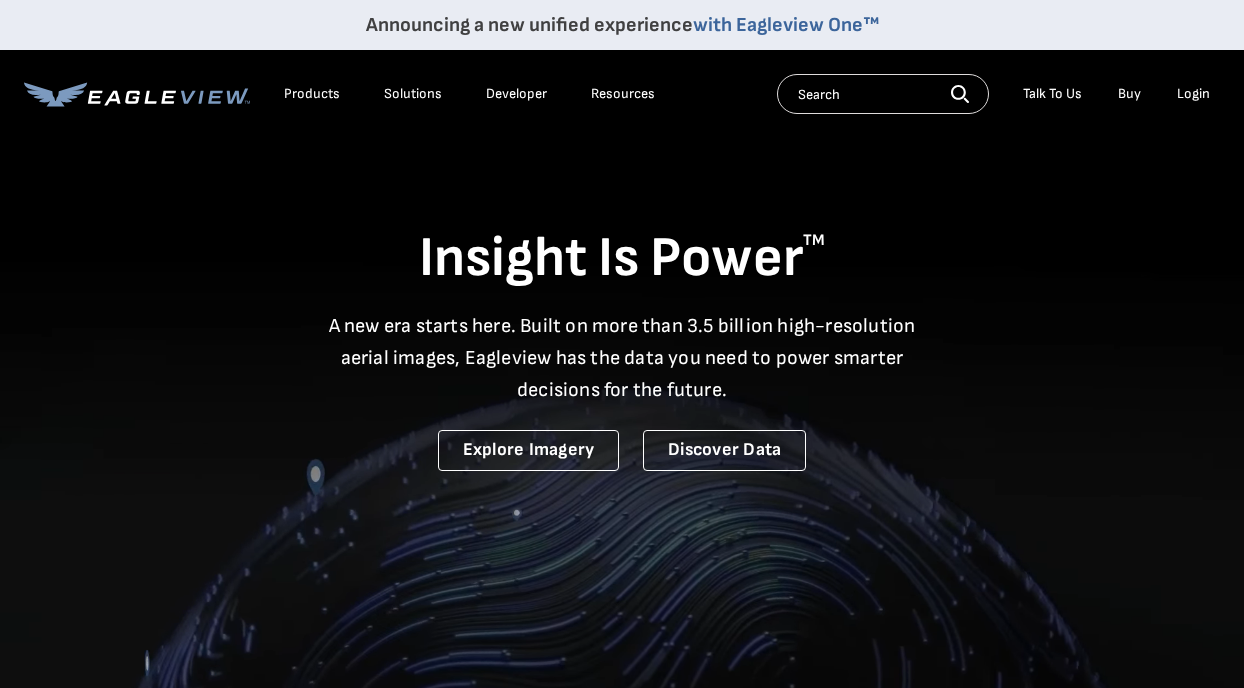 click on "Login" at bounding box center [1193, 94] 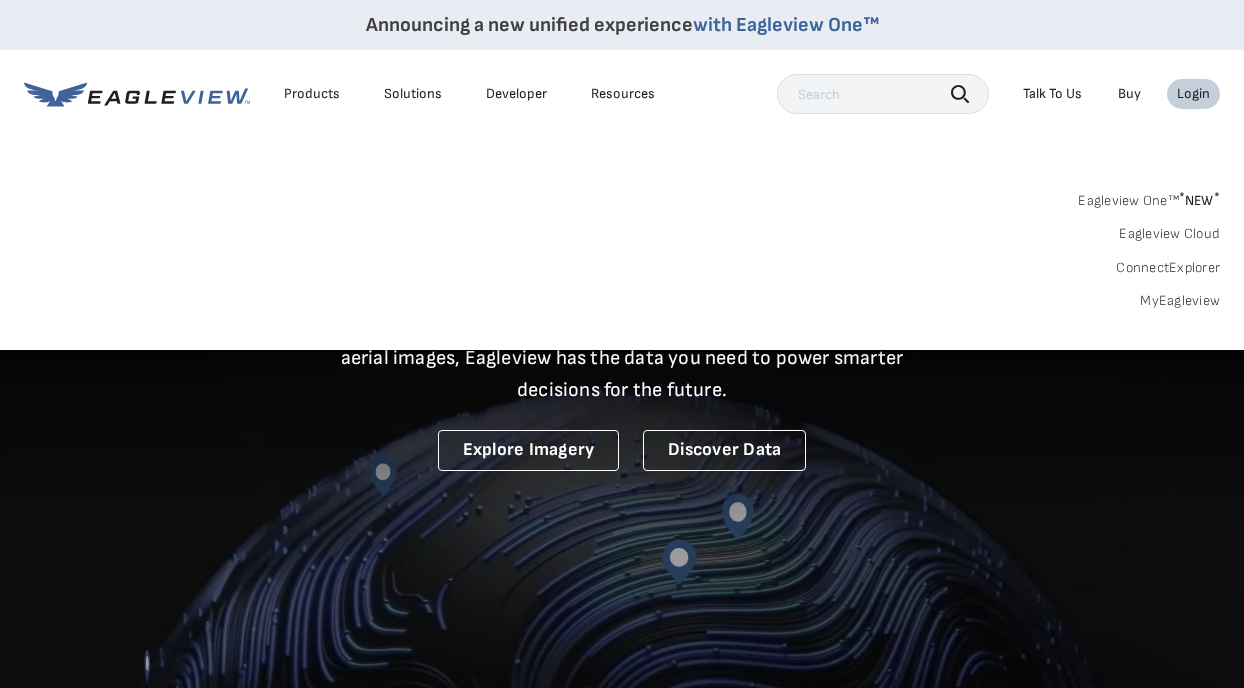 click on "MyEagleview" at bounding box center [1180, 301] 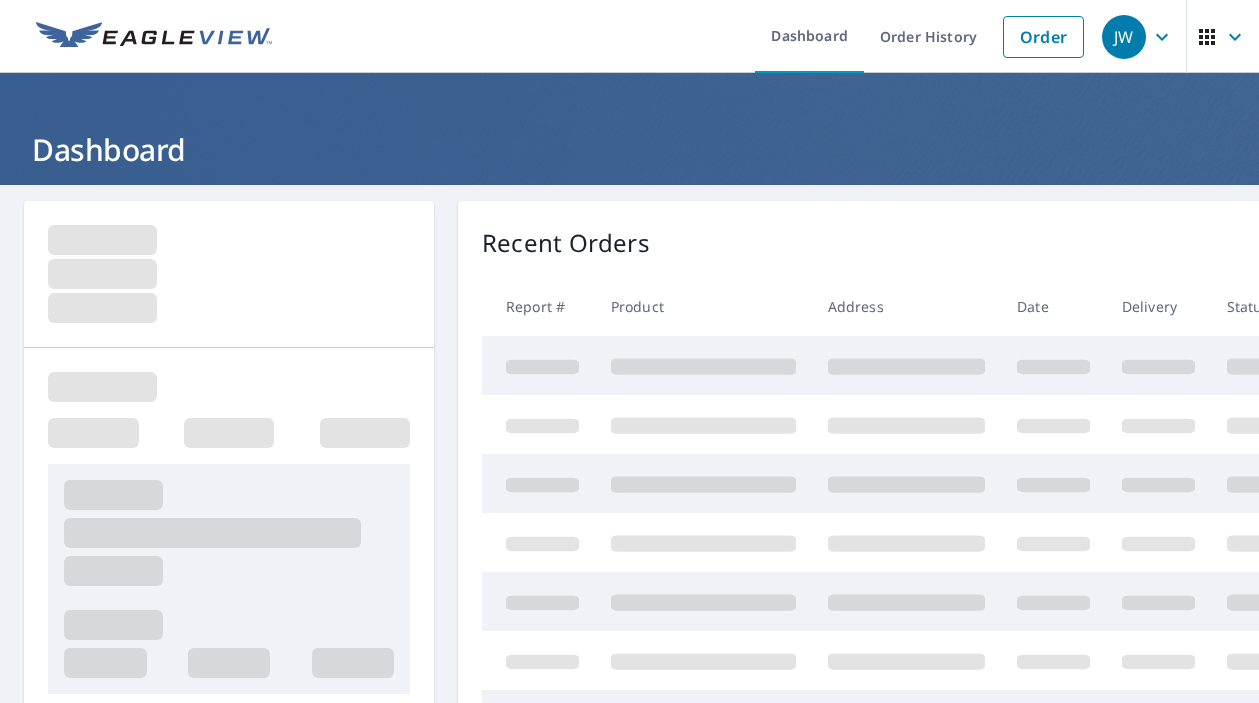 scroll, scrollTop: 0, scrollLeft: 0, axis: both 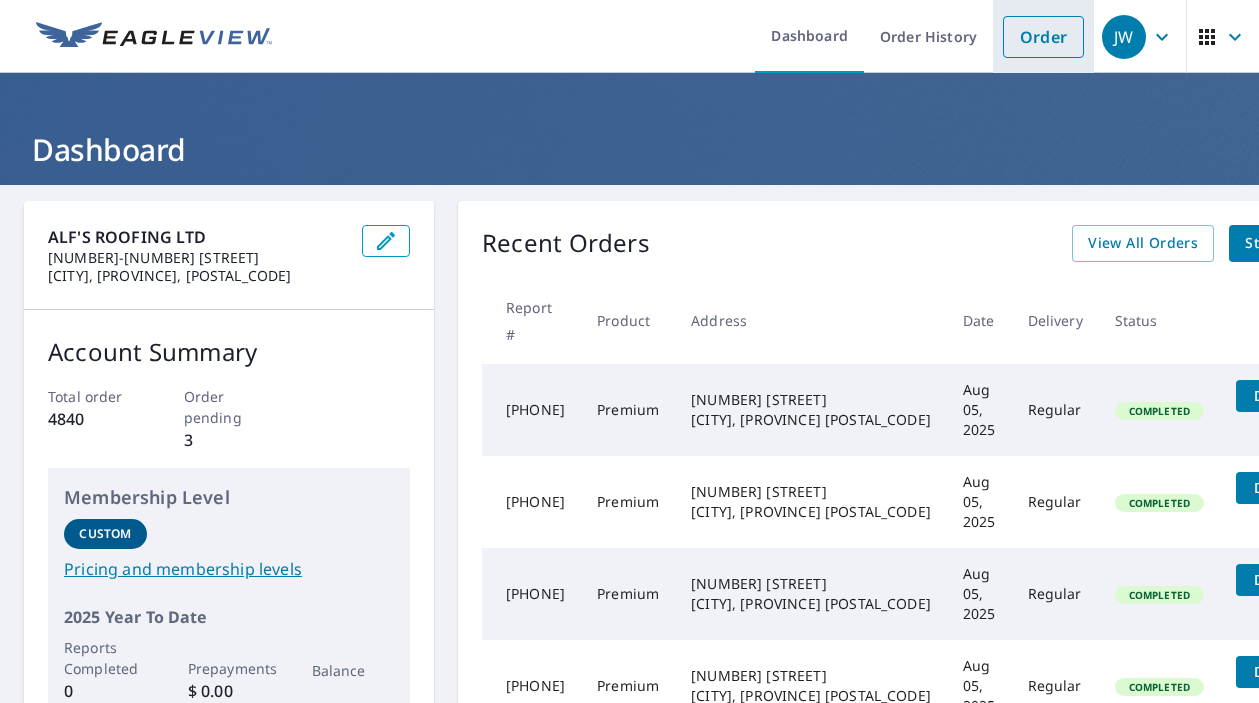 click on "Order" at bounding box center [1043, 37] 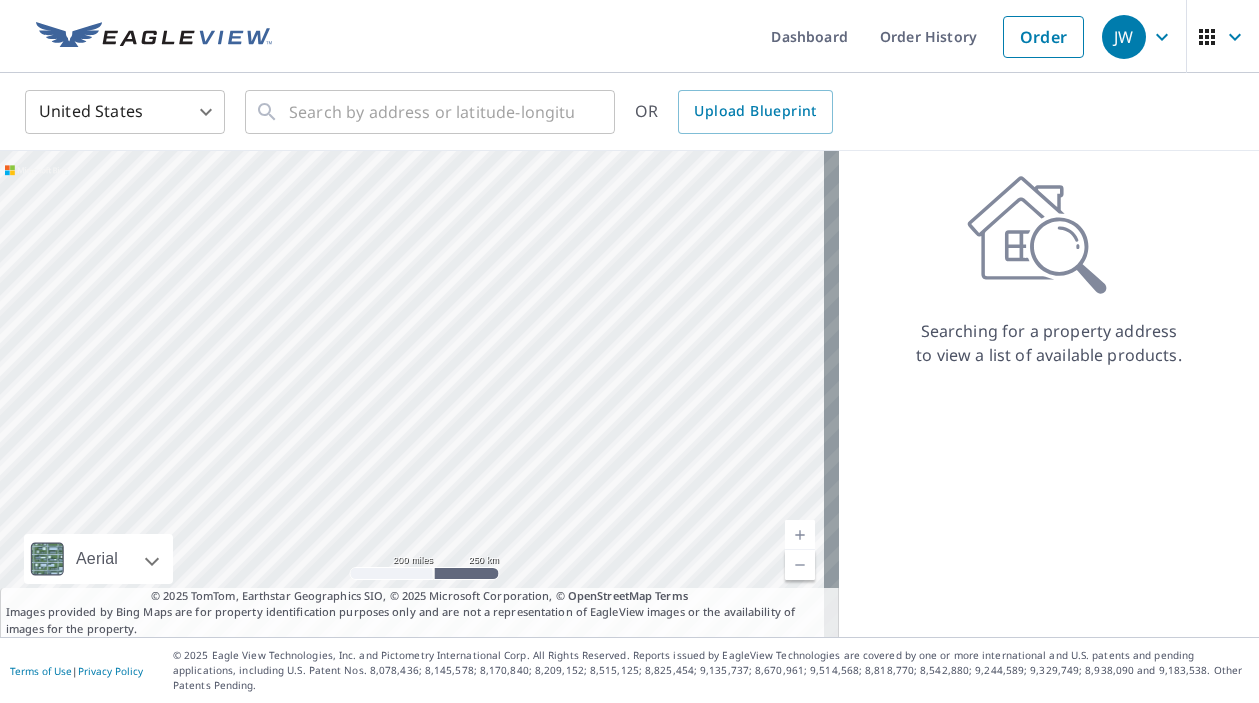 click on "JW JW
Dashboard Order History Order JW United States US ​ ​ OR Upload Blueprint Aerial Road A standard road map Aerial A detailed look from above Labels Labels 200 miles 250 km © 2025 TomTom, Earthstar Geographics  SIO, © 2025 Microsoft Corporation Terms © 2025 TomTom, Earthstar Geographics SIO, © 2025 Microsoft Corporation, ©   OpenStreetMap   Terms Images provided by Bing Maps are for property identification purposes only and are not a representation of EagleView images or the availability of images for the property. Searching for a property address to view a list of available products. Terms of Use  |  Privacy Policy © 2025 Eagle View Technologies, Inc. and Pictometry International Corp. All Rights Reserved. Reports issued by EagleView Technologies are covered by   one or more international and U.S. patents and pending applications, including U.S. Patent Nos. 8,078,436; 8,145,578; 8,170,840; 8,209,152;" at bounding box center (629, 351) 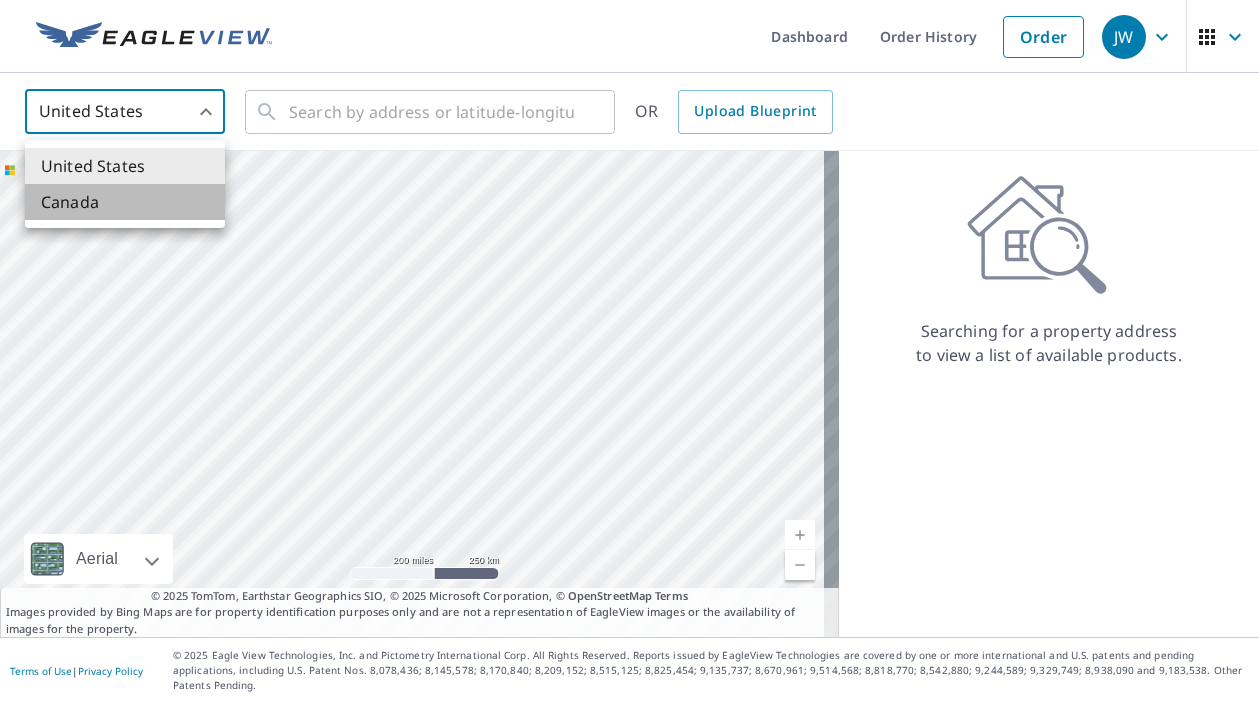 click on "Canada" at bounding box center (125, 202) 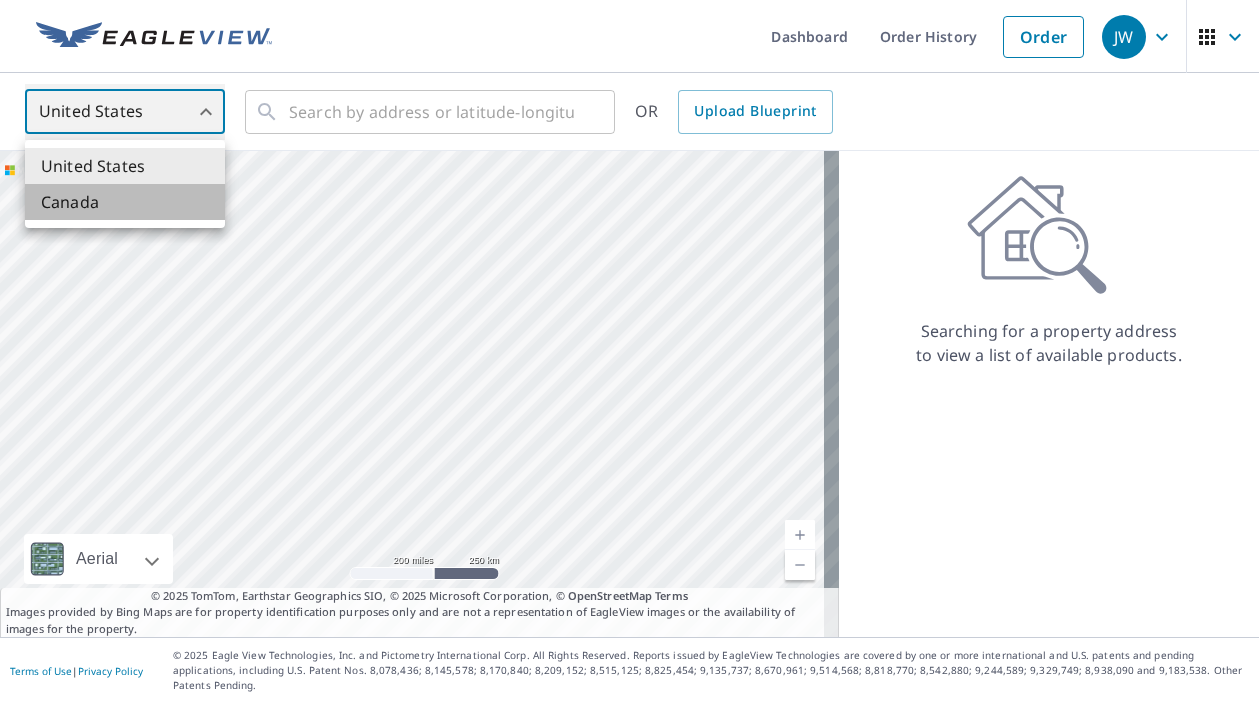 type on "CA" 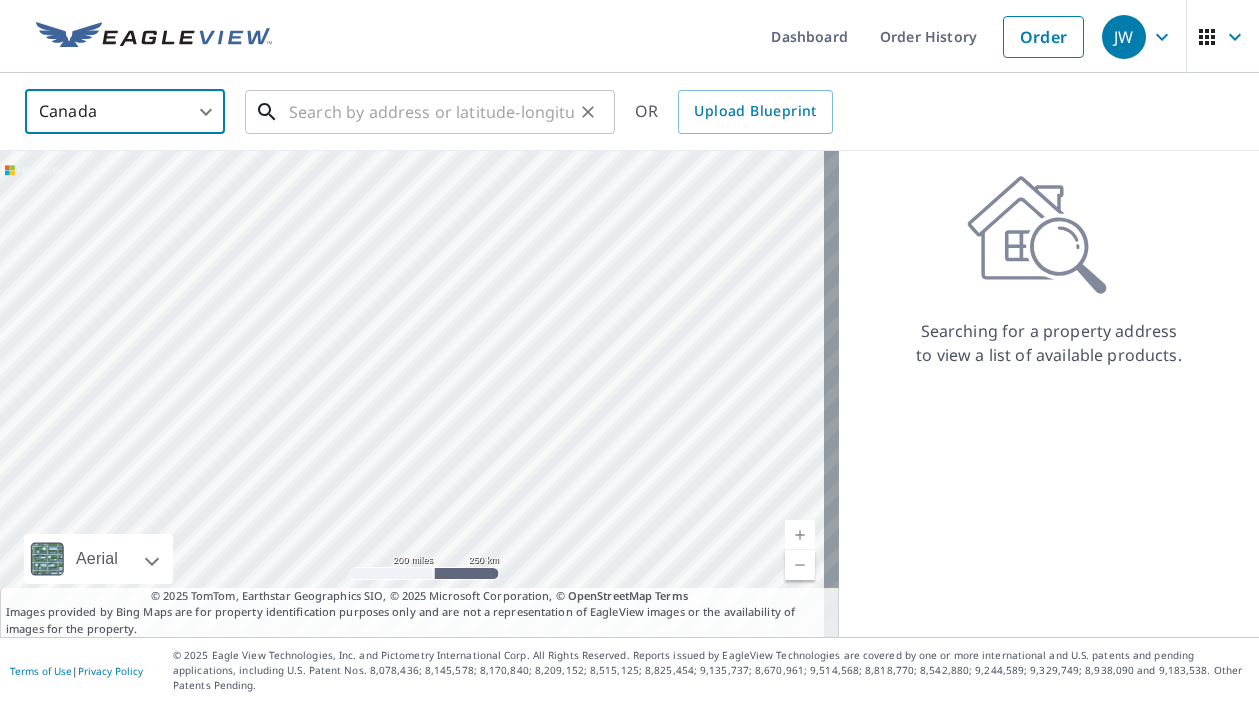 click at bounding box center (431, 112) 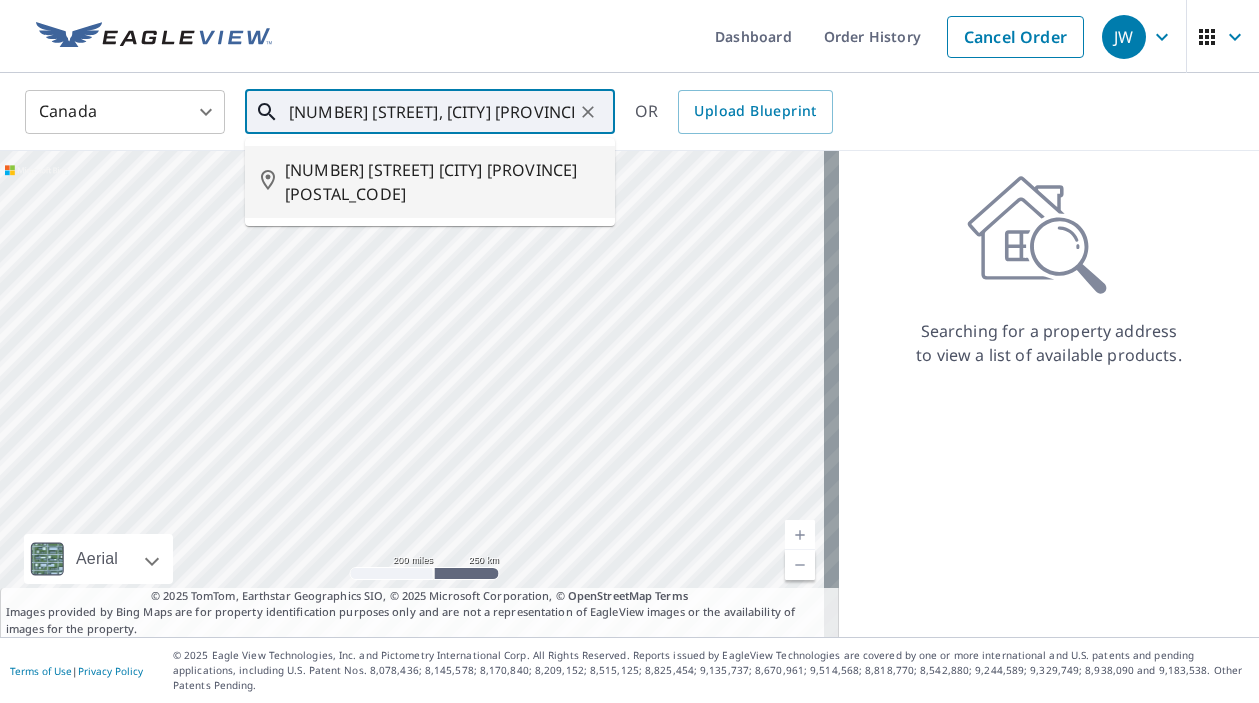 click on "[NUMBER] [STREET] [CITY] [PROVINCE] [POSTAL_CODE]" at bounding box center [442, 182] 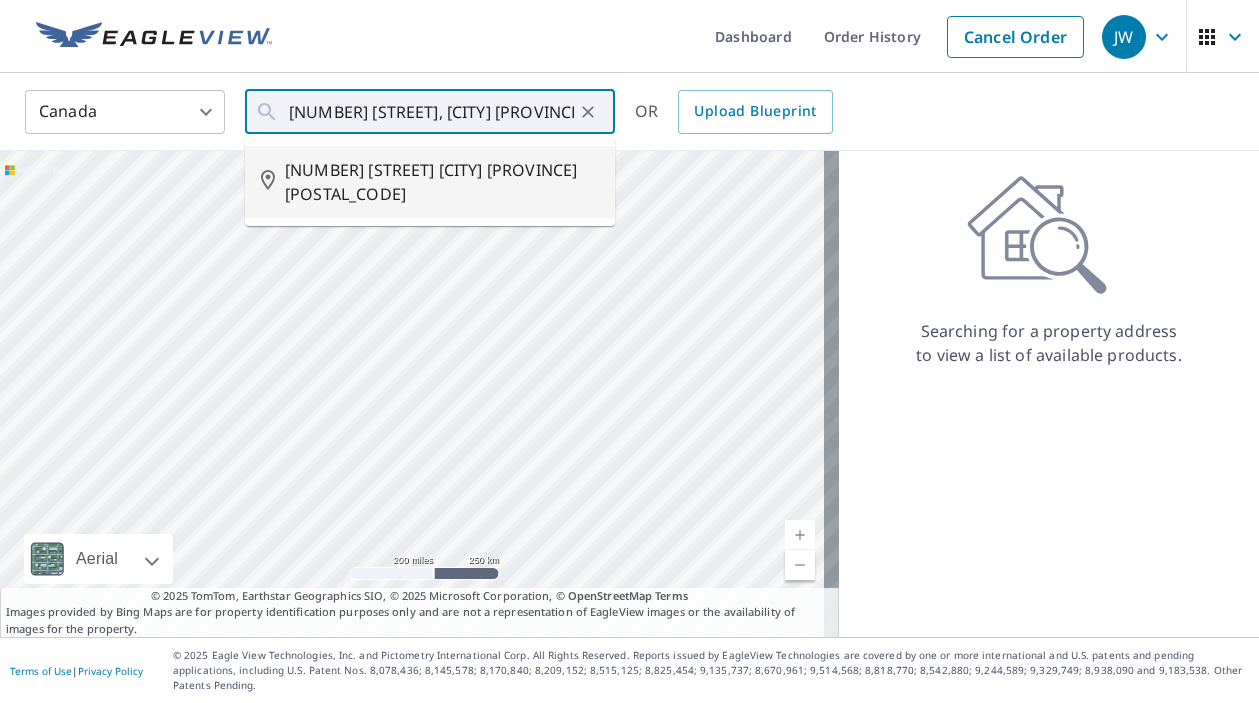 type on "[NUMBER] [STREET] [CITY] [PROVINCE] [POSTAL_CODE]" 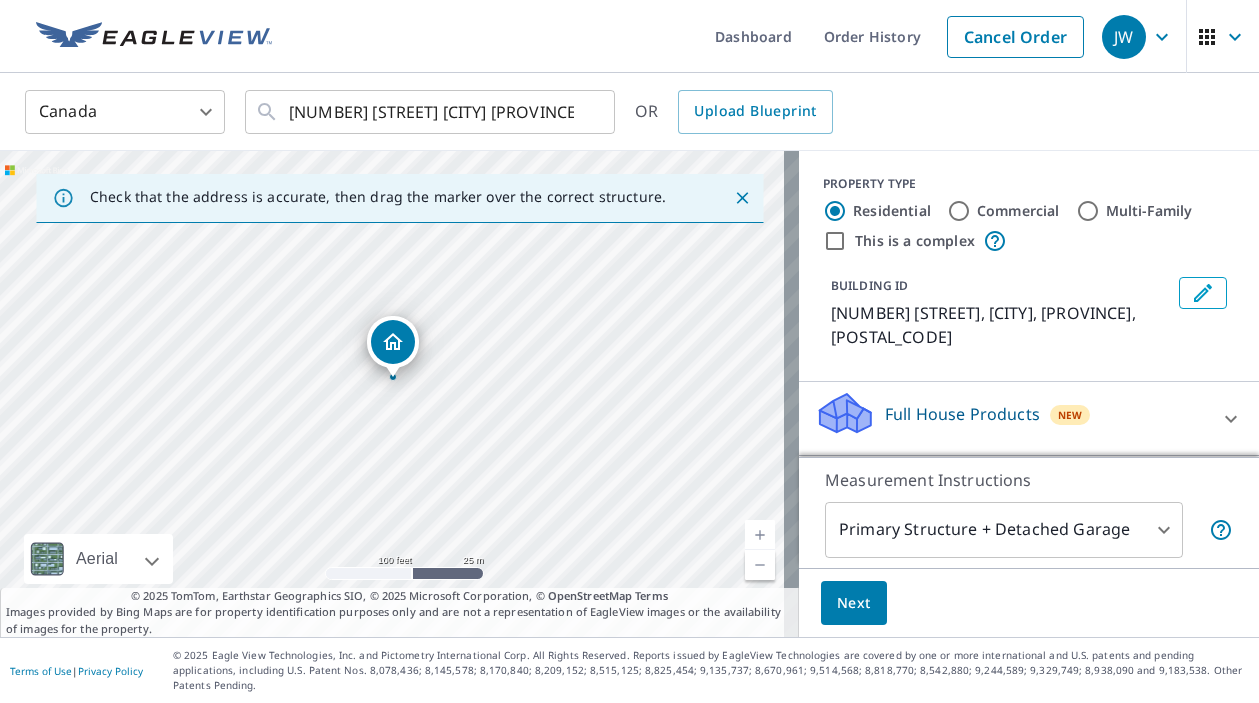 drag, startPoint x: 372, startPoint y: 412, endPoint x: 356, endPoint y: 394, distance: 24.083189 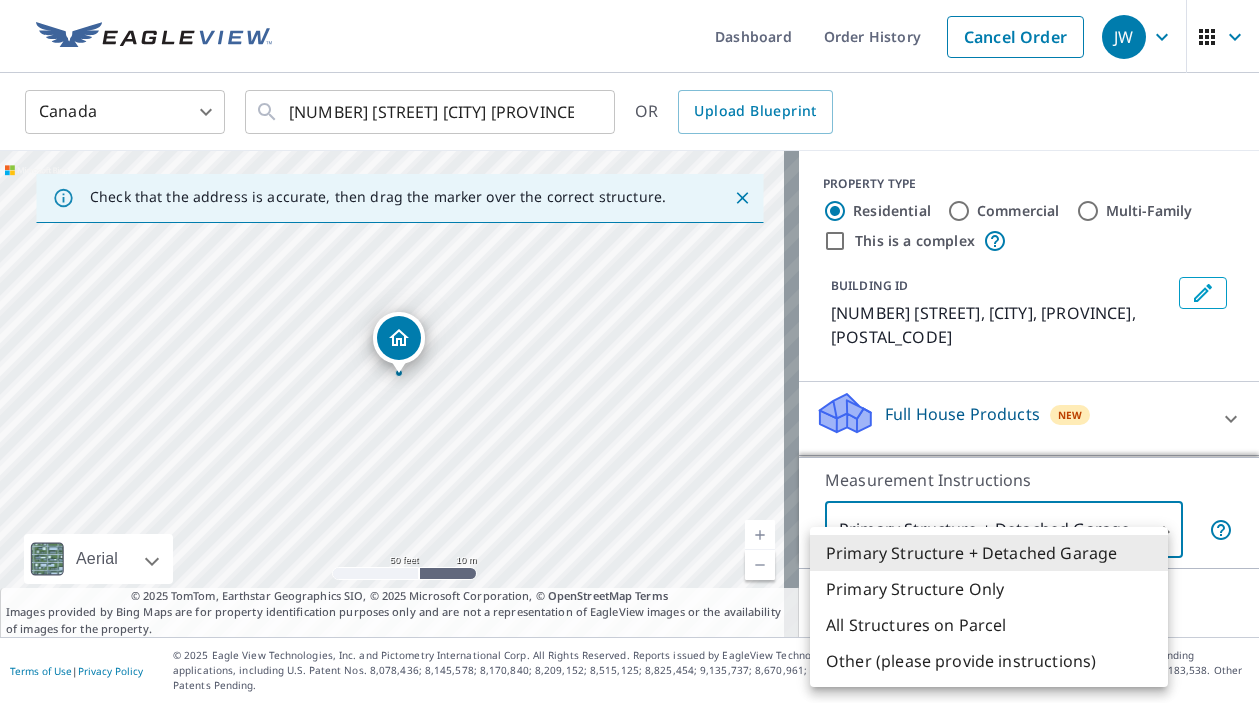 click on "[FIRST] [LAST]
Dashboard Order History Cancel Order [FIRST] Canada CA ​ [NUMBER] [STREET] [CITY] [PROVINCE] [POSTAL_CODE] ​ OR Upload Blueprint Check that the address is accurate, then drag the marker over the correct structure. [NUMBER] [STREET] [CITY] [PROVINCE] [POSTAL_CODE] Aerial Road A standard road map Aerial A detailed look from above Labels Labels 50 feet 10 m © 2025 TomTom, © 2025 Maxar, © 2025 Microsoft Corporation,  © OpenStreetMap Terms © 2025 TomTom, Earthstar Geographics SIO, © 2025 Microsoft Corporation, ©   OpenStreetMap   Terms Images provided by Bing Maps are for property identification purposes only and are not a representation of EagleView images or the availability of images for the property. PROPERTY TYPE Residential Commercial Multi-Family This is a complex BUILDING ID [NUMBER] [STREET], [CITY], [PROVINCE], [POSTAL_CODE] Full House Products New Full House™ Roof Products New Premium with Regular Delivery Premium Delivery Regular 8 ​ Standard QuickSquares™ Gutter Bid Perfect™ Solar Products New Walls Products" at bounding box center (629, 351) 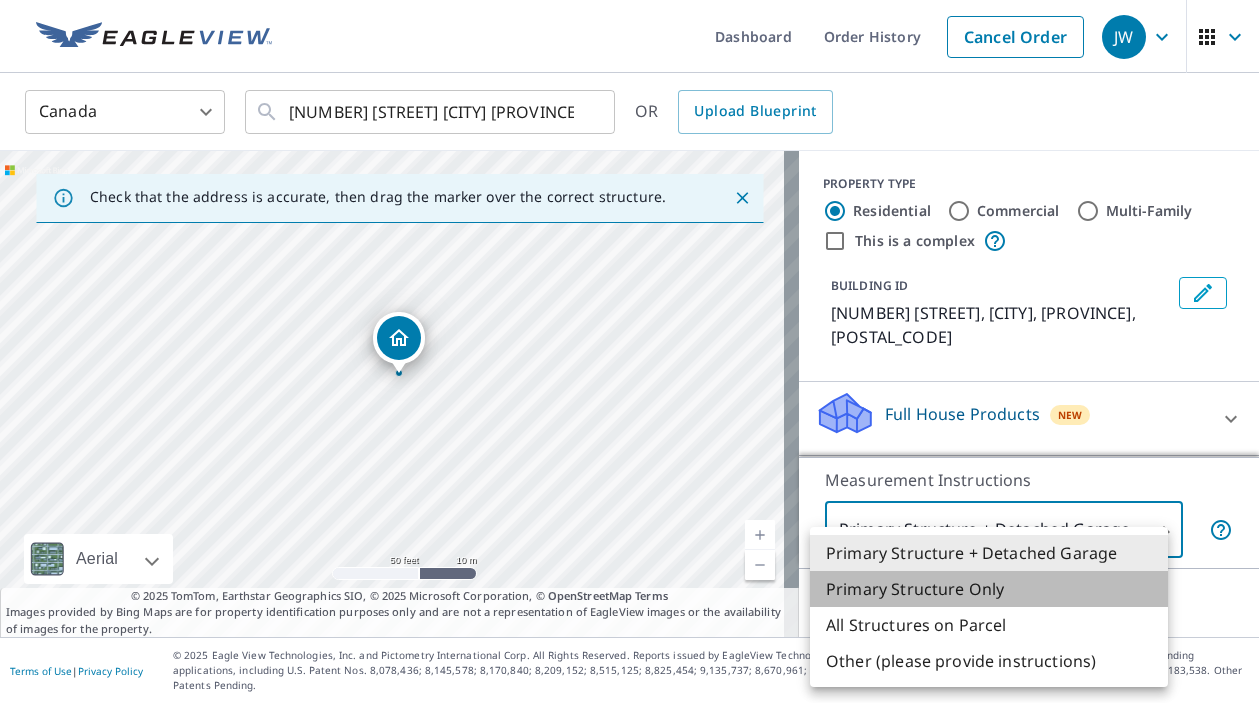 click on "Primary Structure Only" at bounding box center (989, 589) 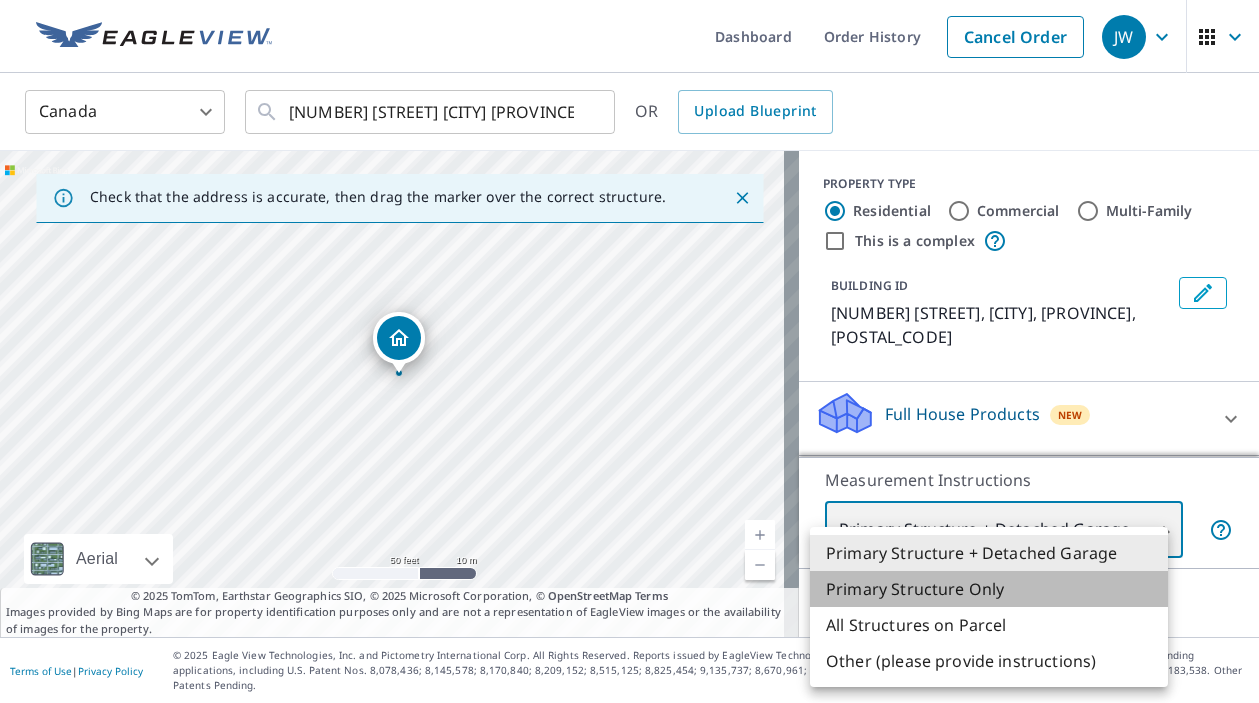 type on "2" 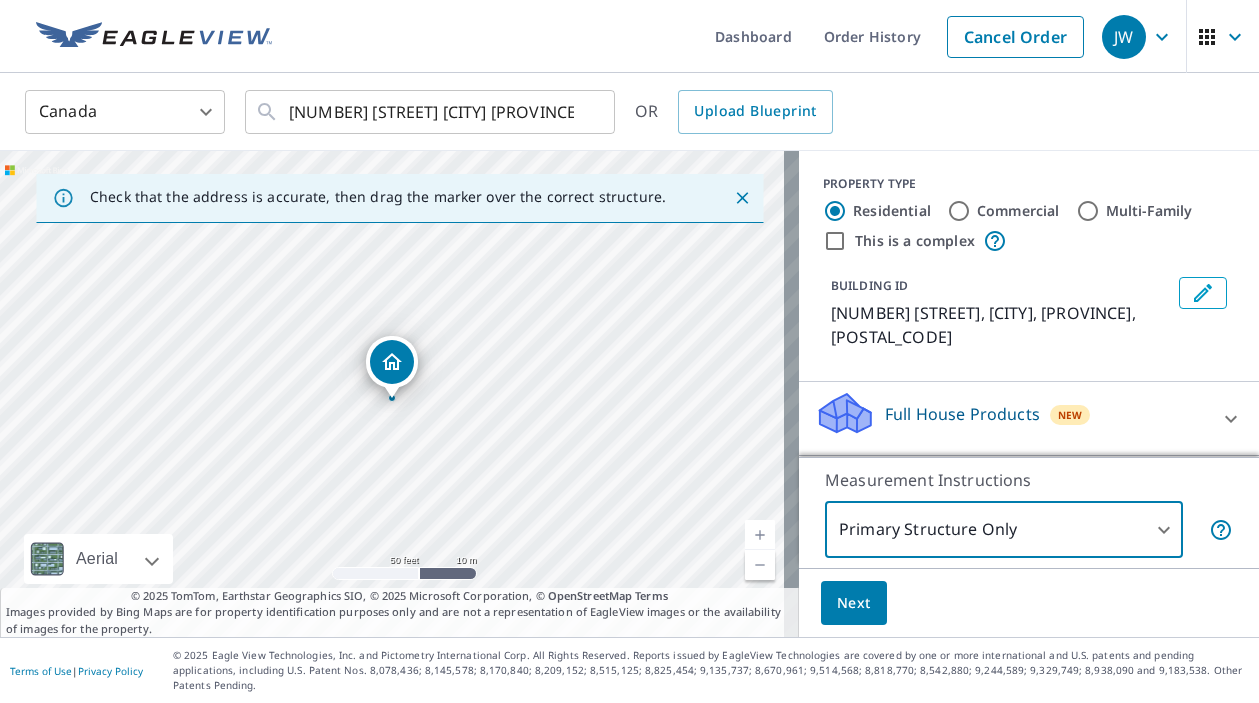 click on "Next" at bounding box center [854, 603] 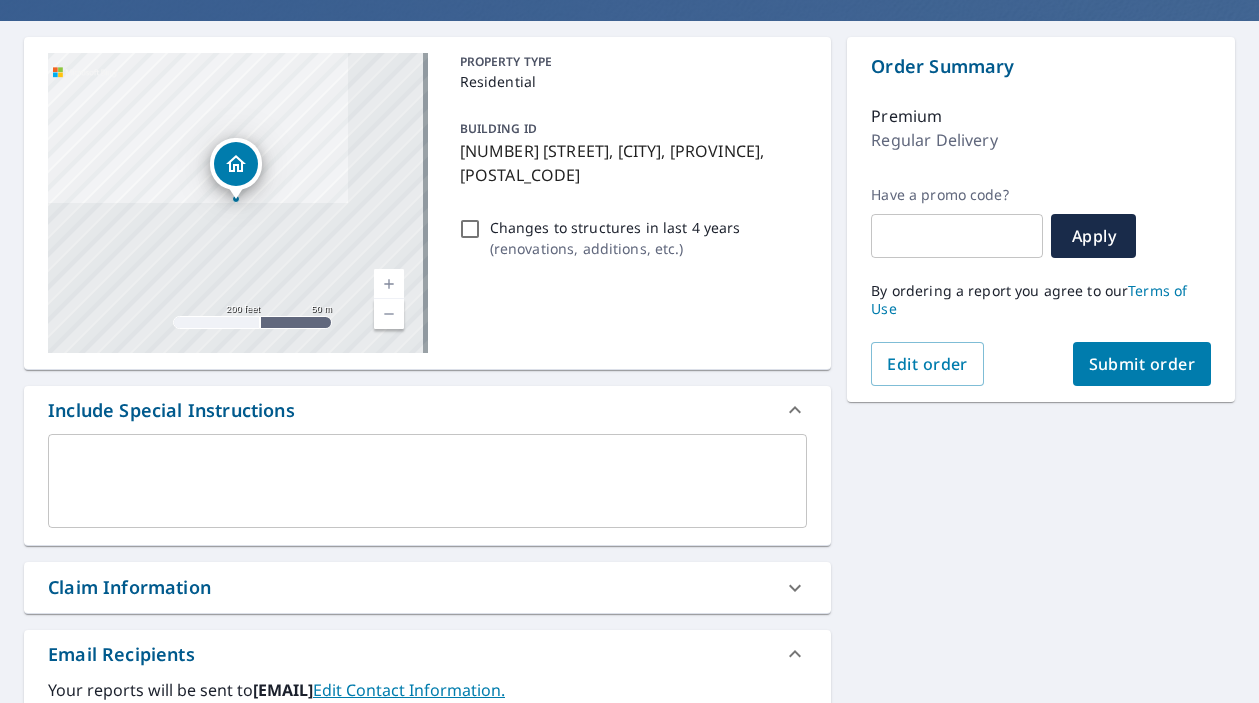 scroll, scrollTop: 200, scrollLeft: 0, axis: vertical 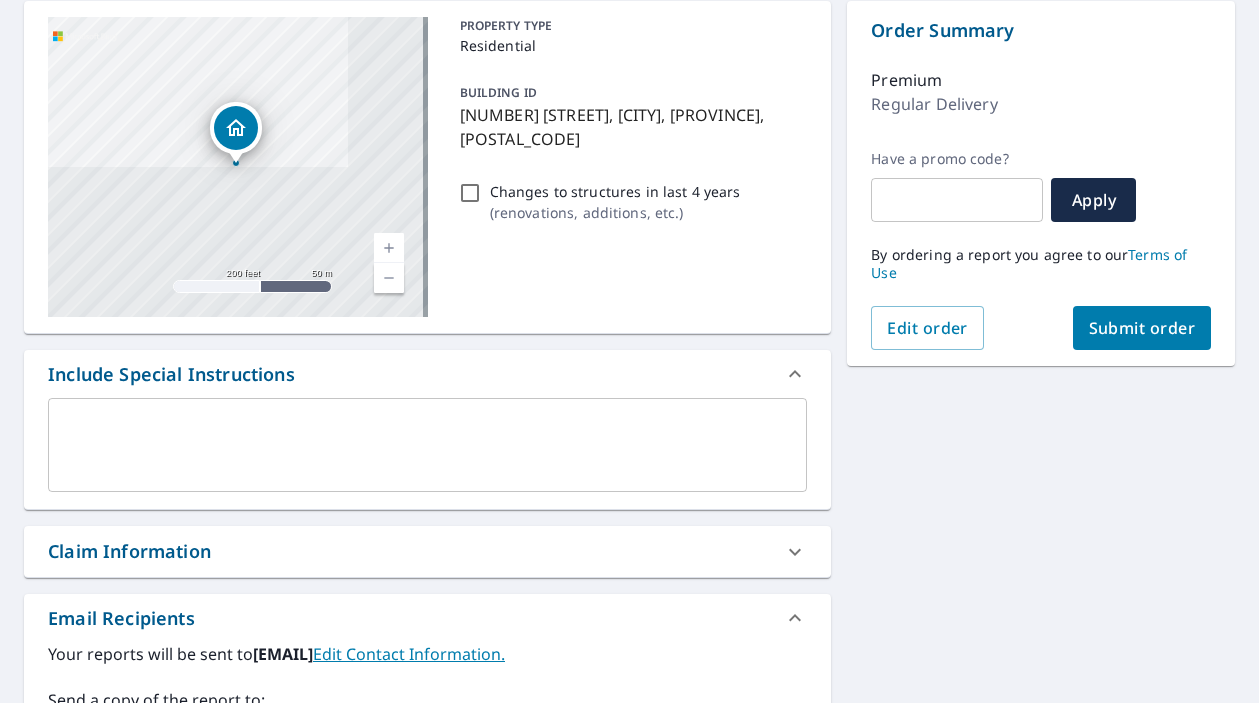 click on "Claim Information" at bounding box center [409, 551] 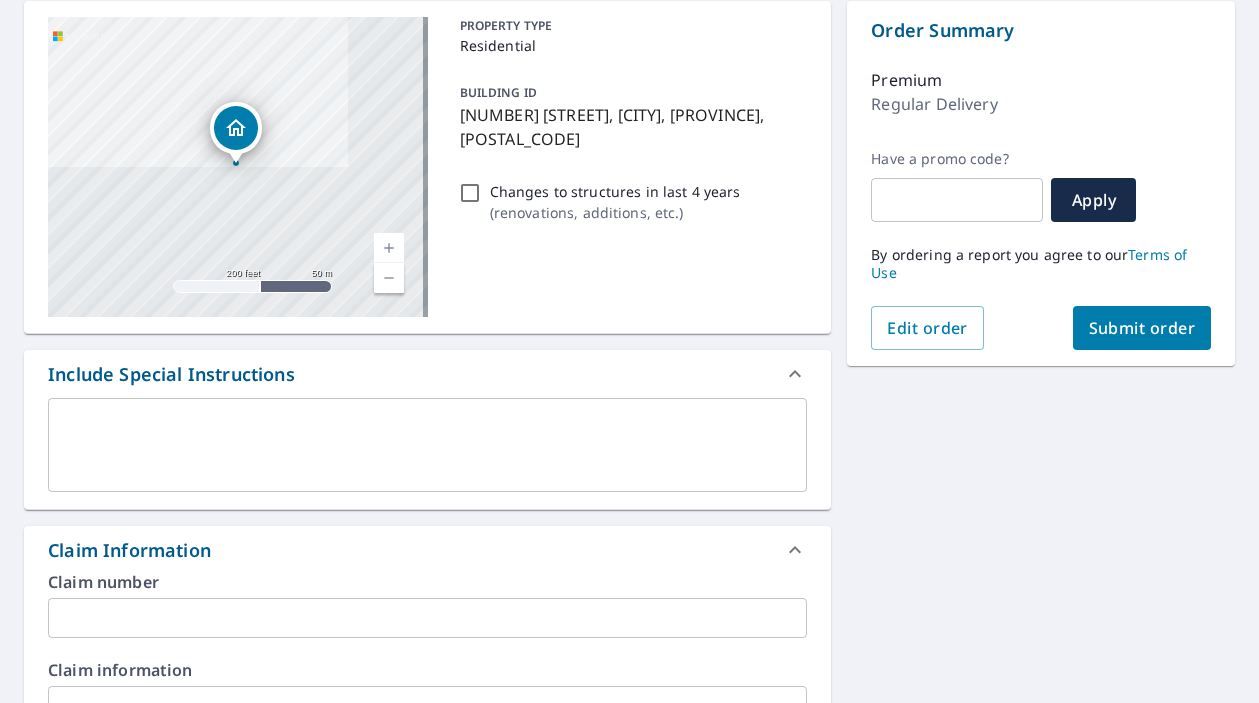 scroll, scrollTop: 300, scrollLeft: 0, axis: vertical 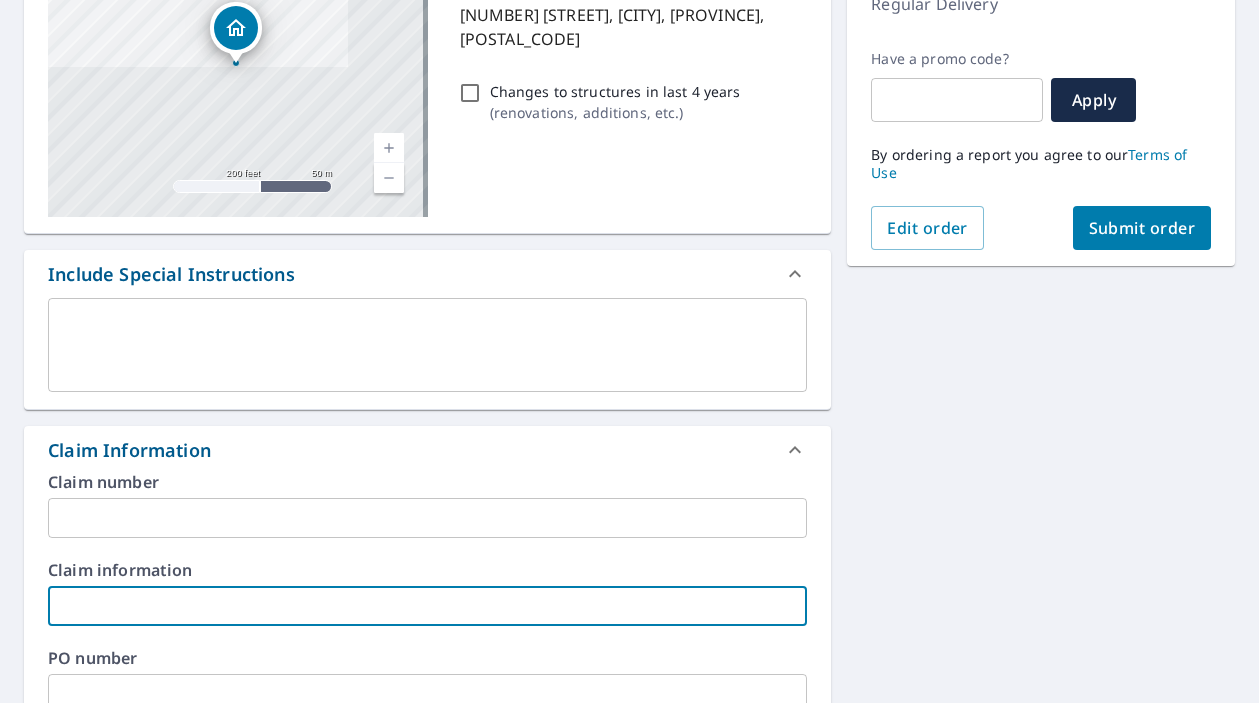 click at bounding box center [427, 606] 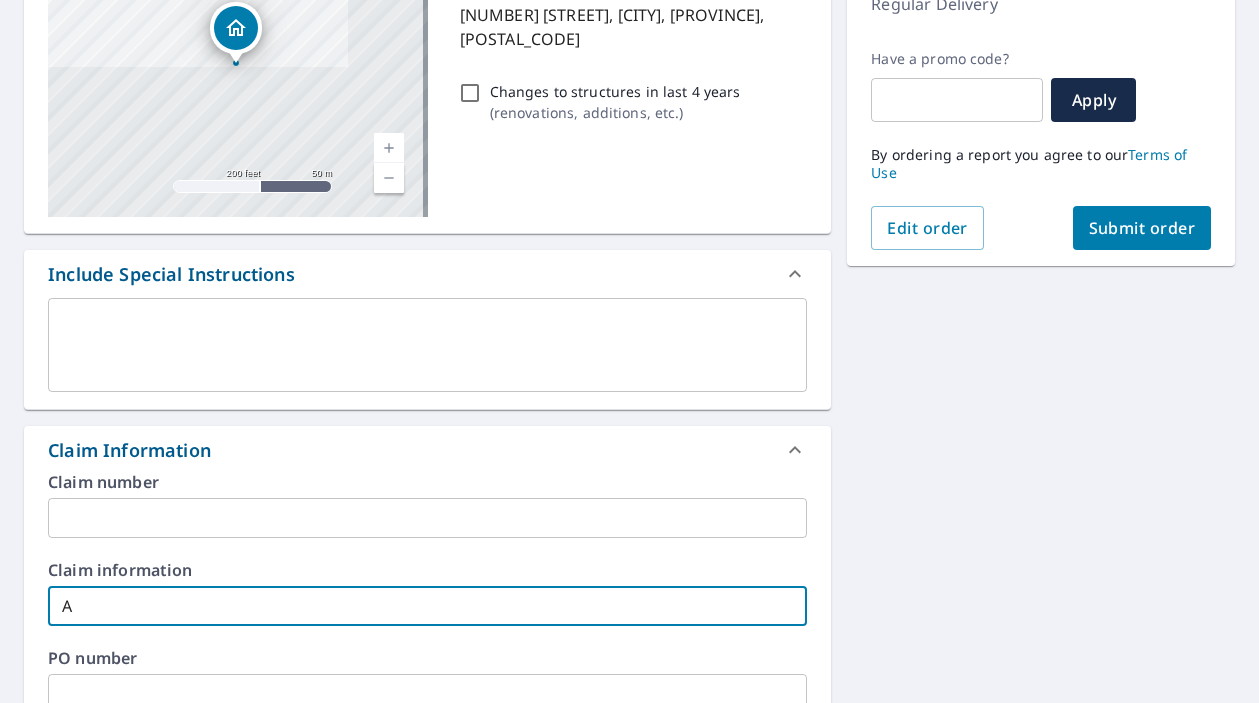 type on "Al" 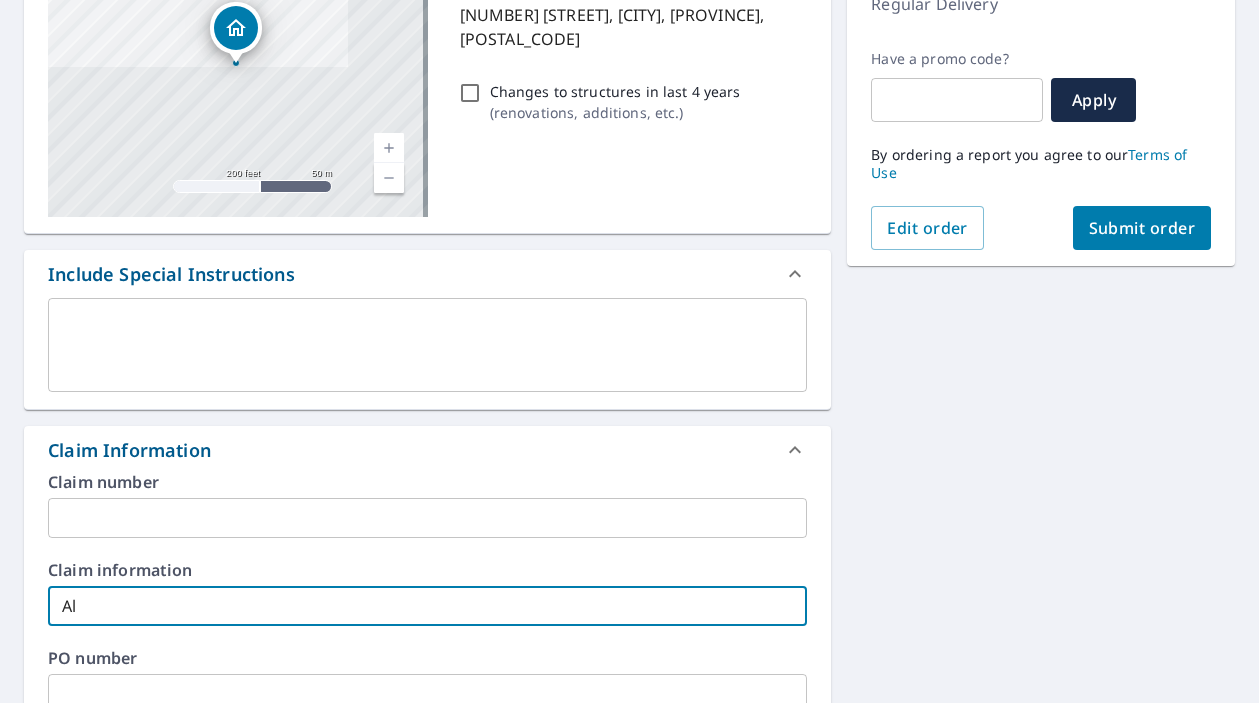 type on "[FIRST]" 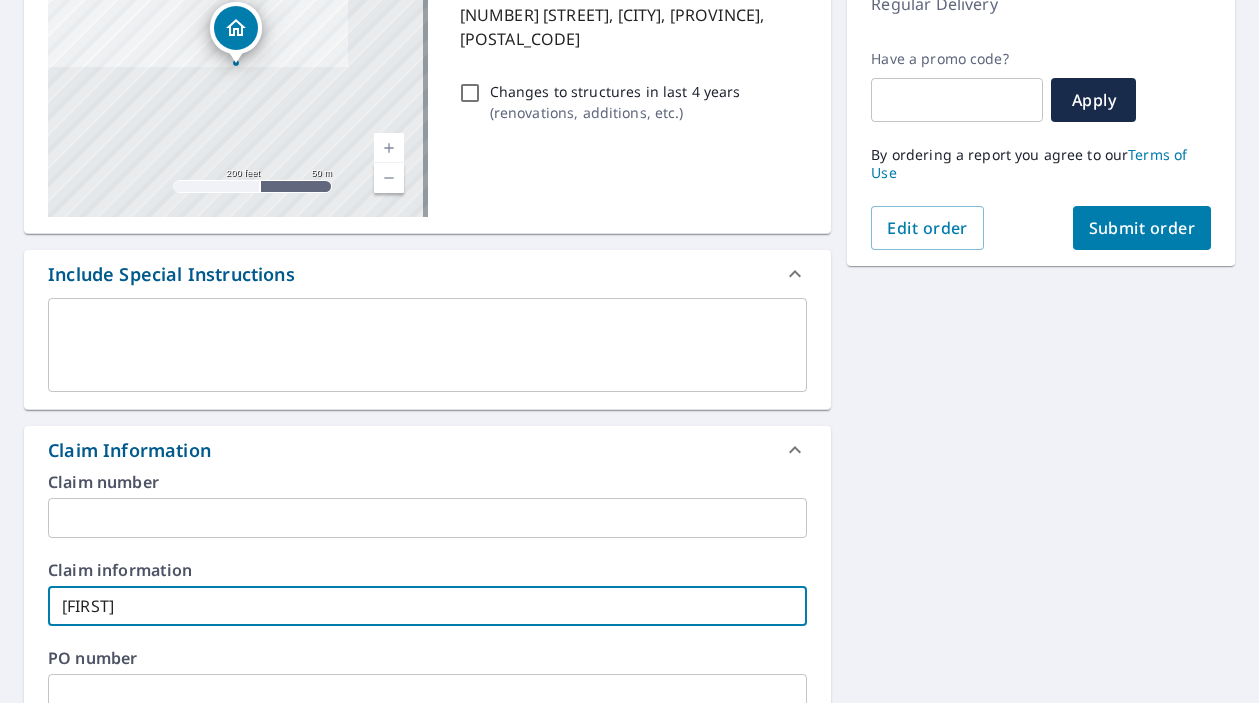 type on "[FIRST]" 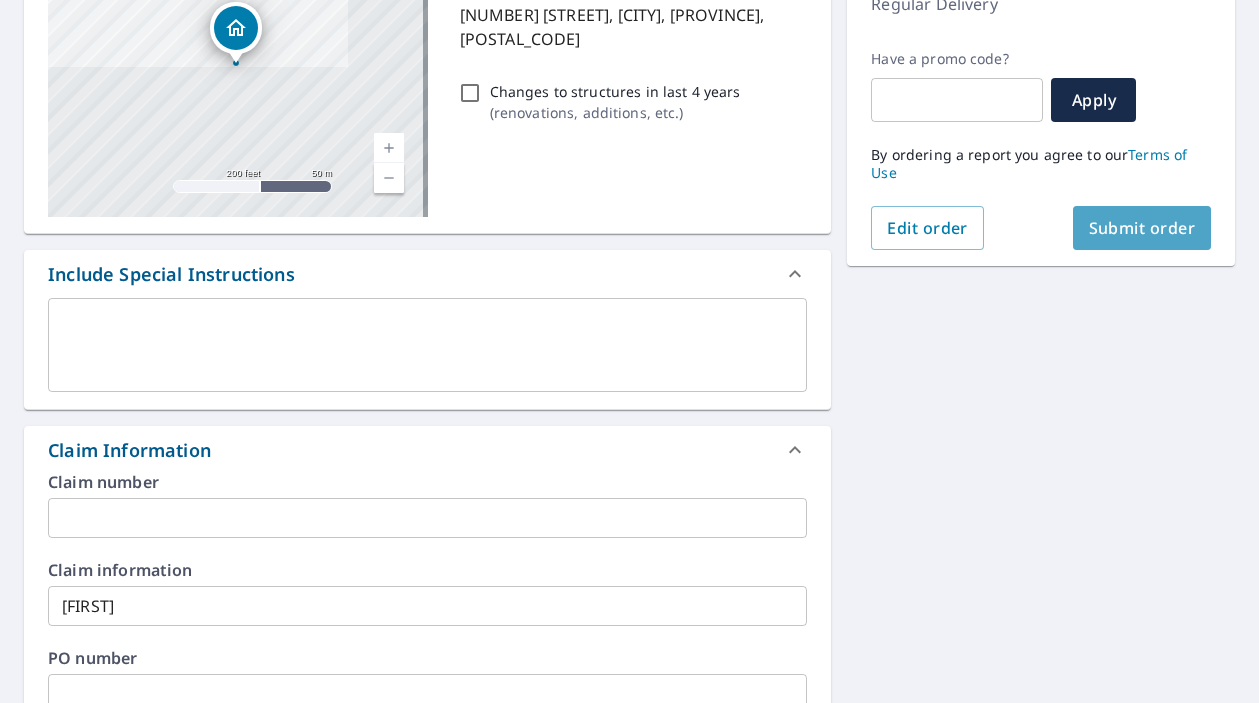 click on "Submit order" at bounding box center (1142, 228) 